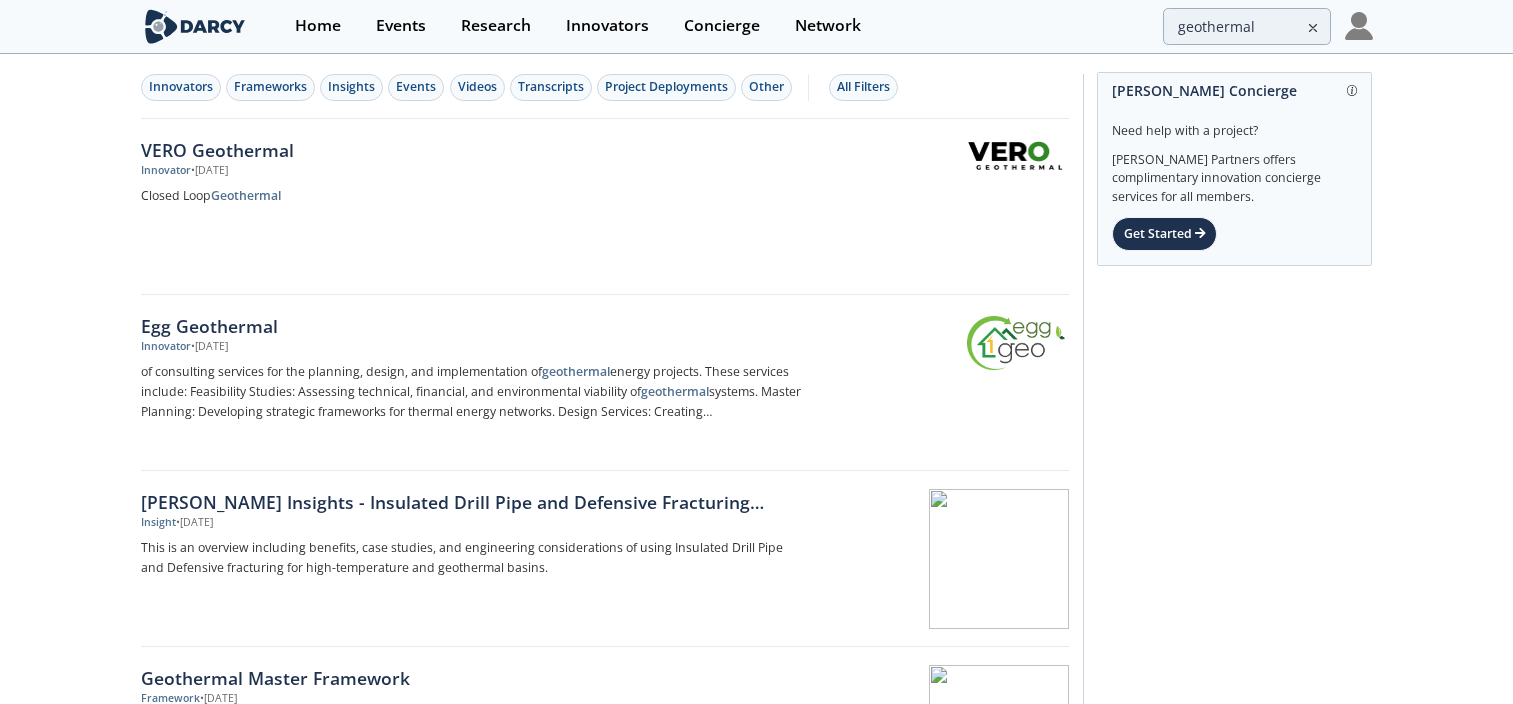 scroll, scrollTop: 3055, scrollLeft: 0, axis: vertical 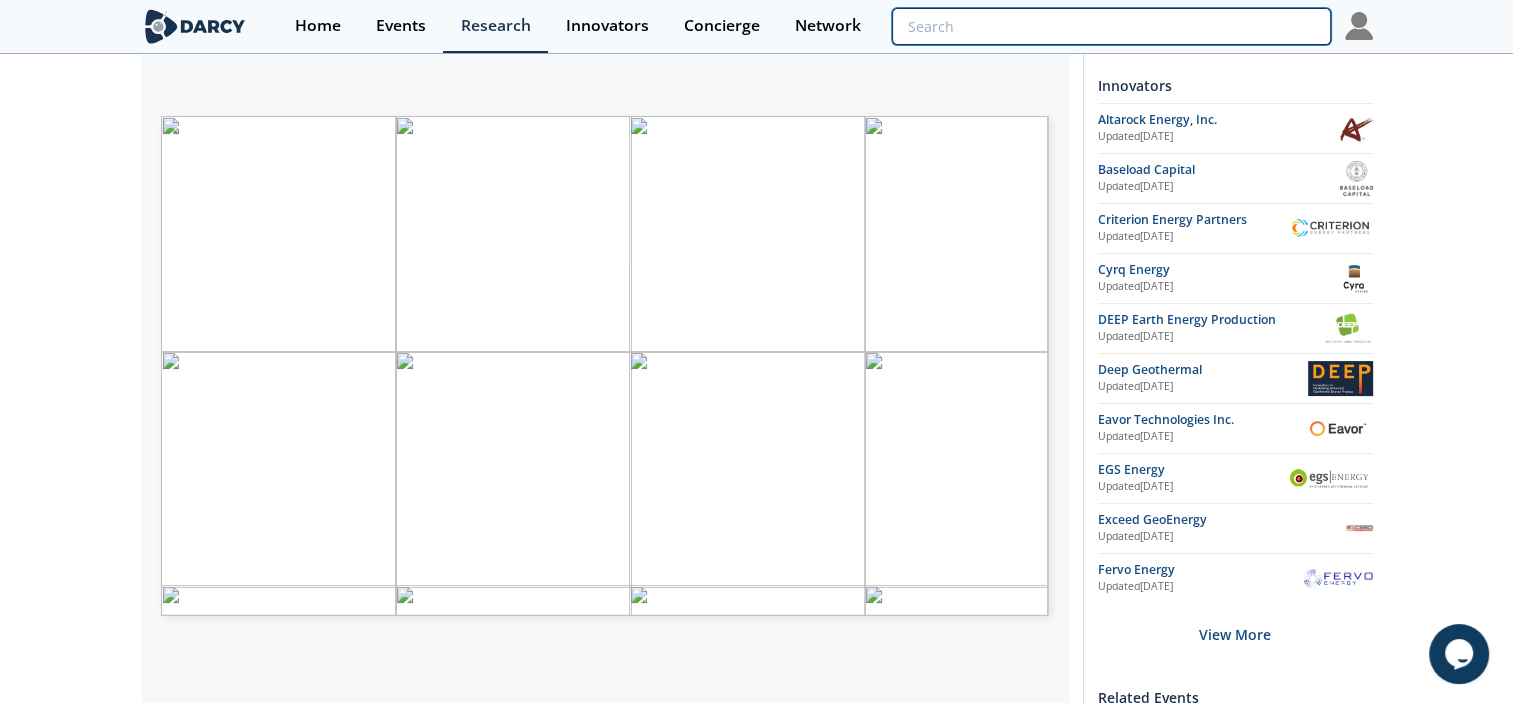 click at bounding box center (1111, 26) 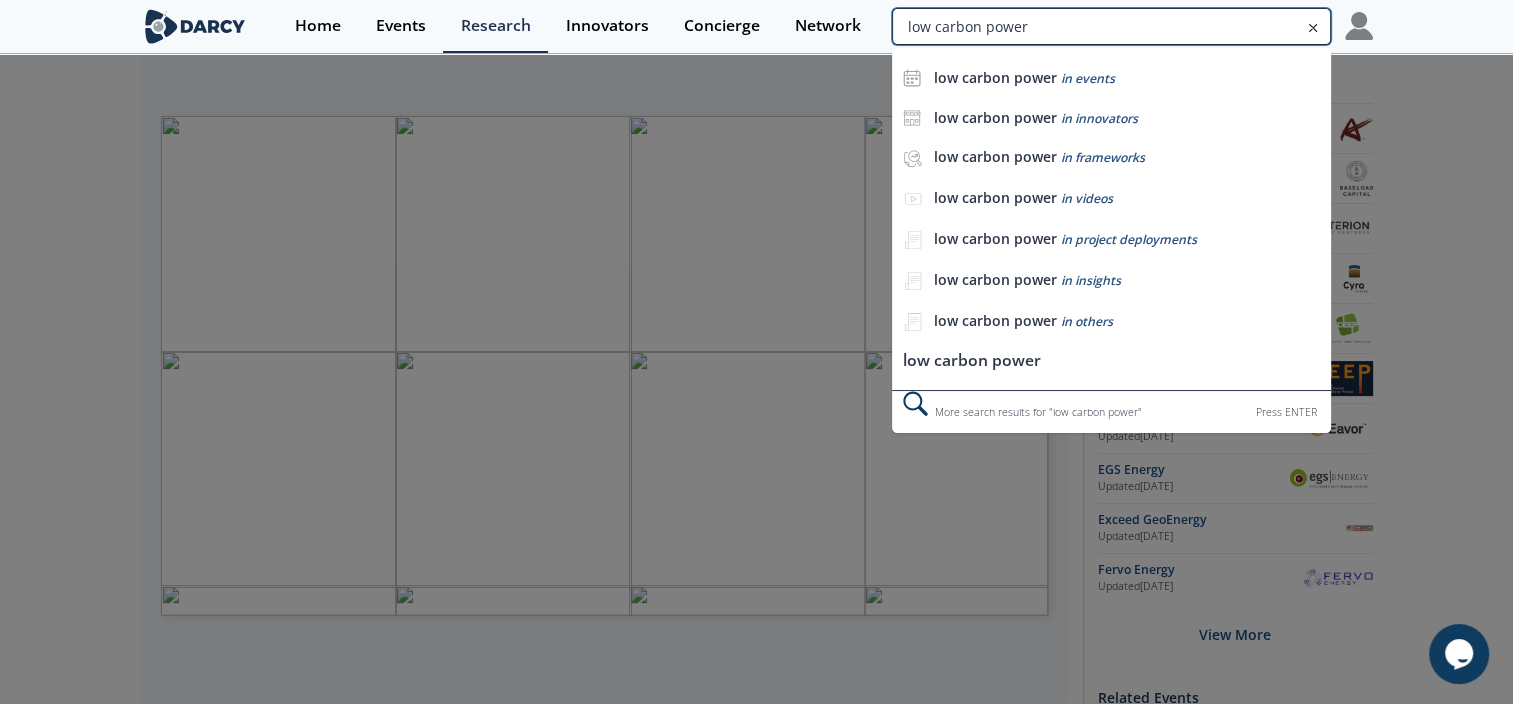 type on "low carbon power" 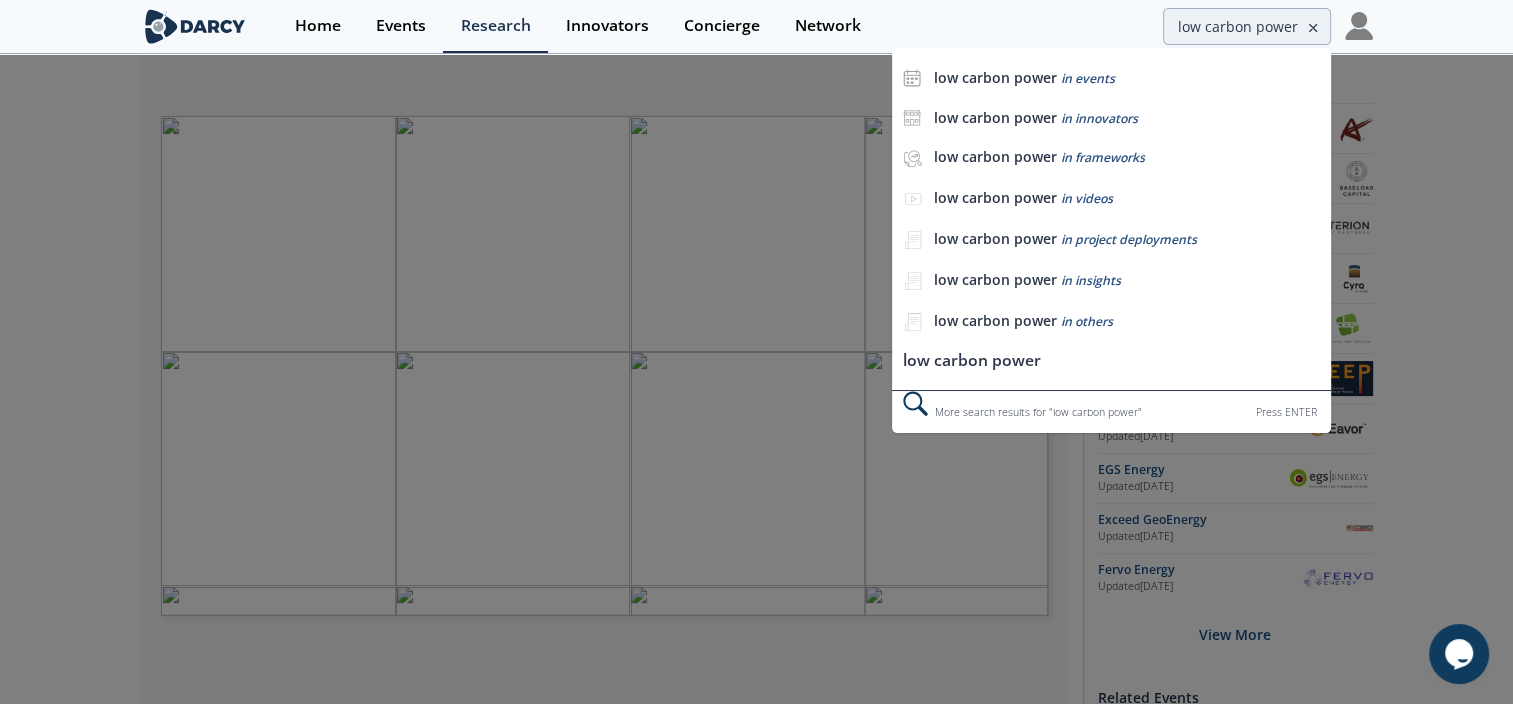 scroll, scrollTop: 0, scrollLeft: 0, axis: both 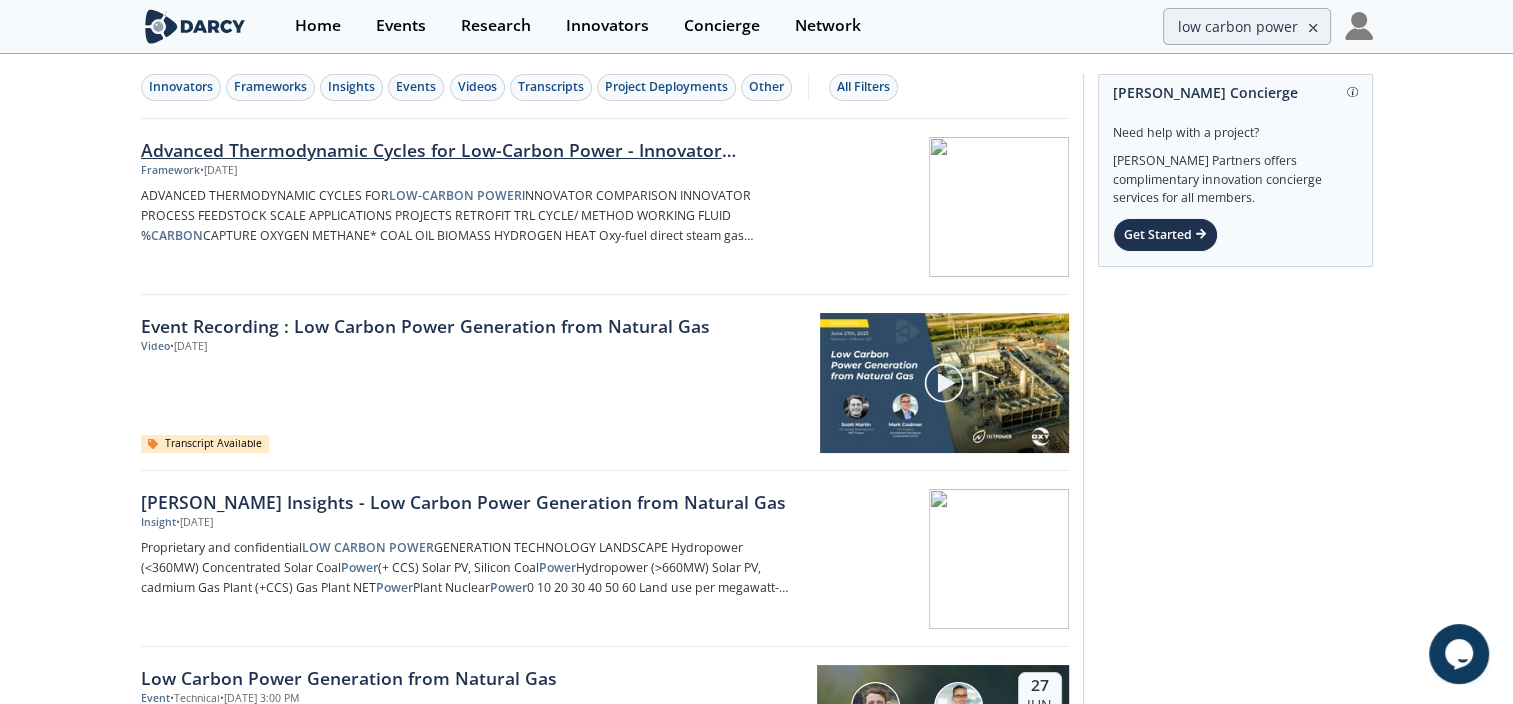click on "Advanced Thermodynamic Cycles for Low-Carbon Power - Innovator Comparison" at bounding box center [472, 150] 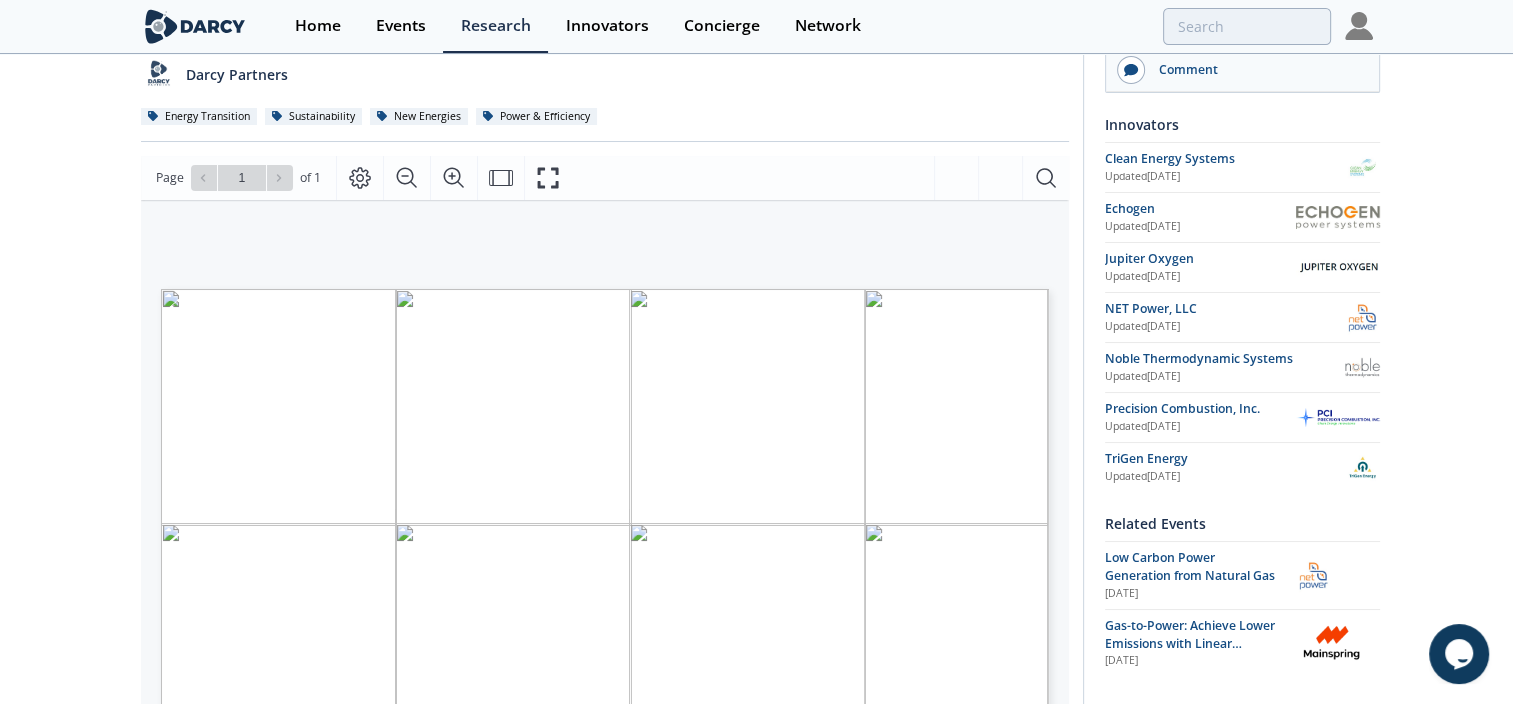 scroll, scrollTop: 300, scrollLeft: 0, axis: vertical 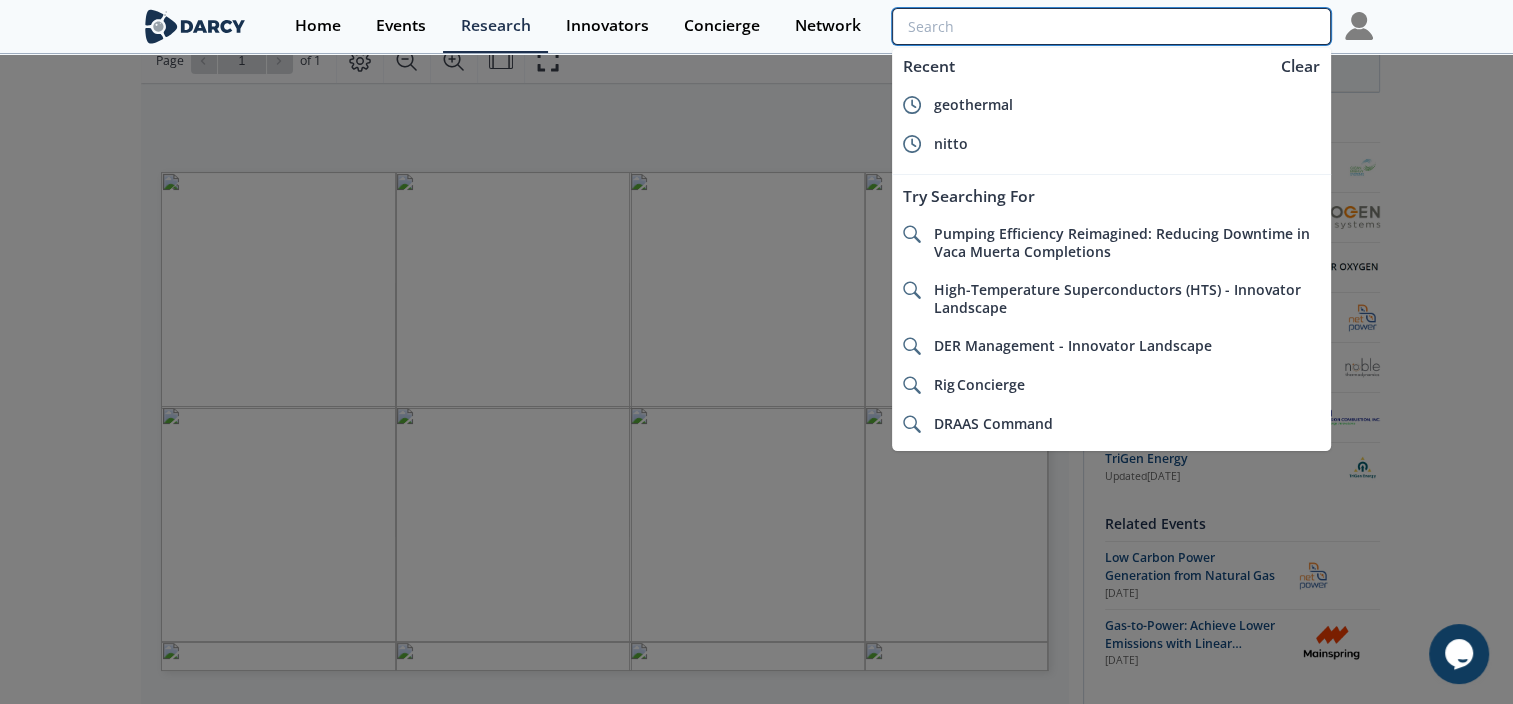 click at bounding box center (1111, 26) 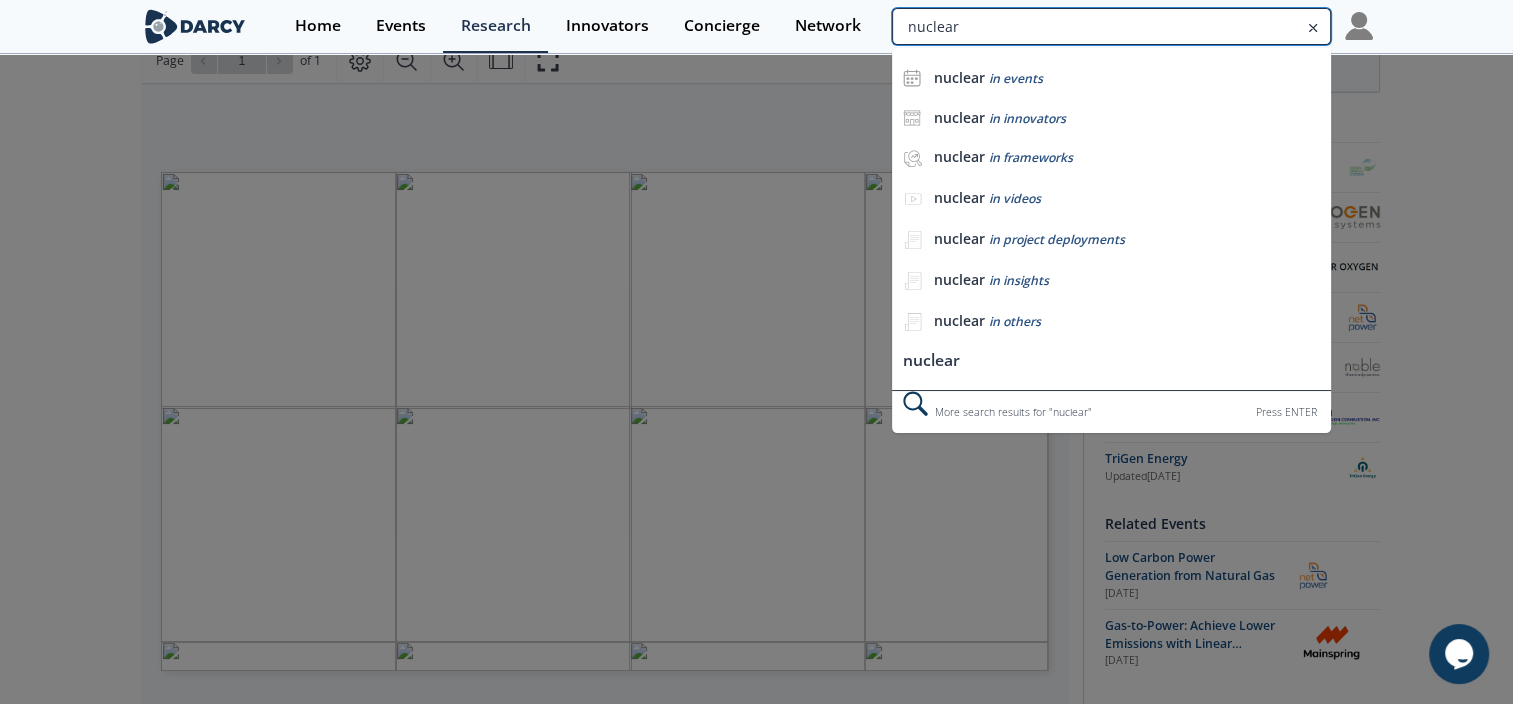 type on "nuclear" 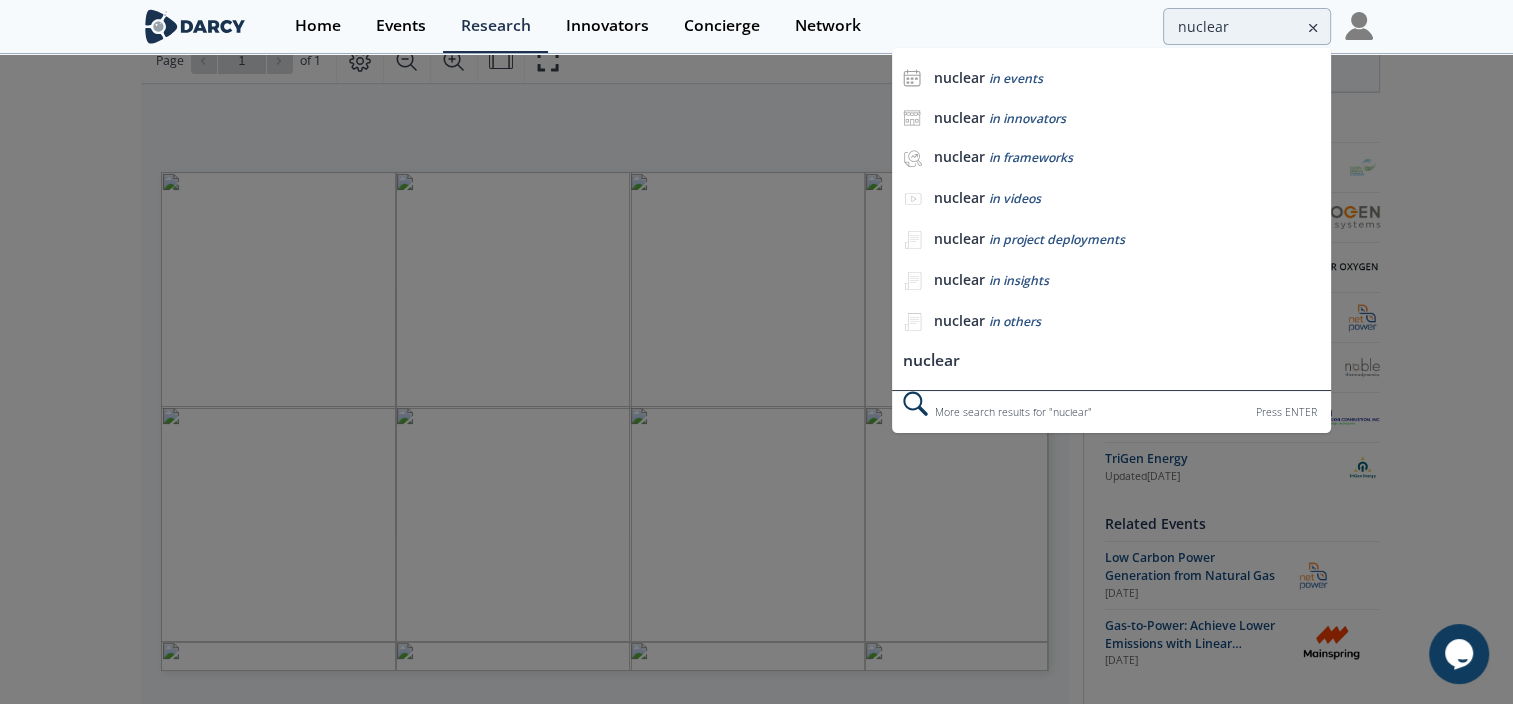scroll, scrollTop: 0, scrollLeft: 0, axis: both 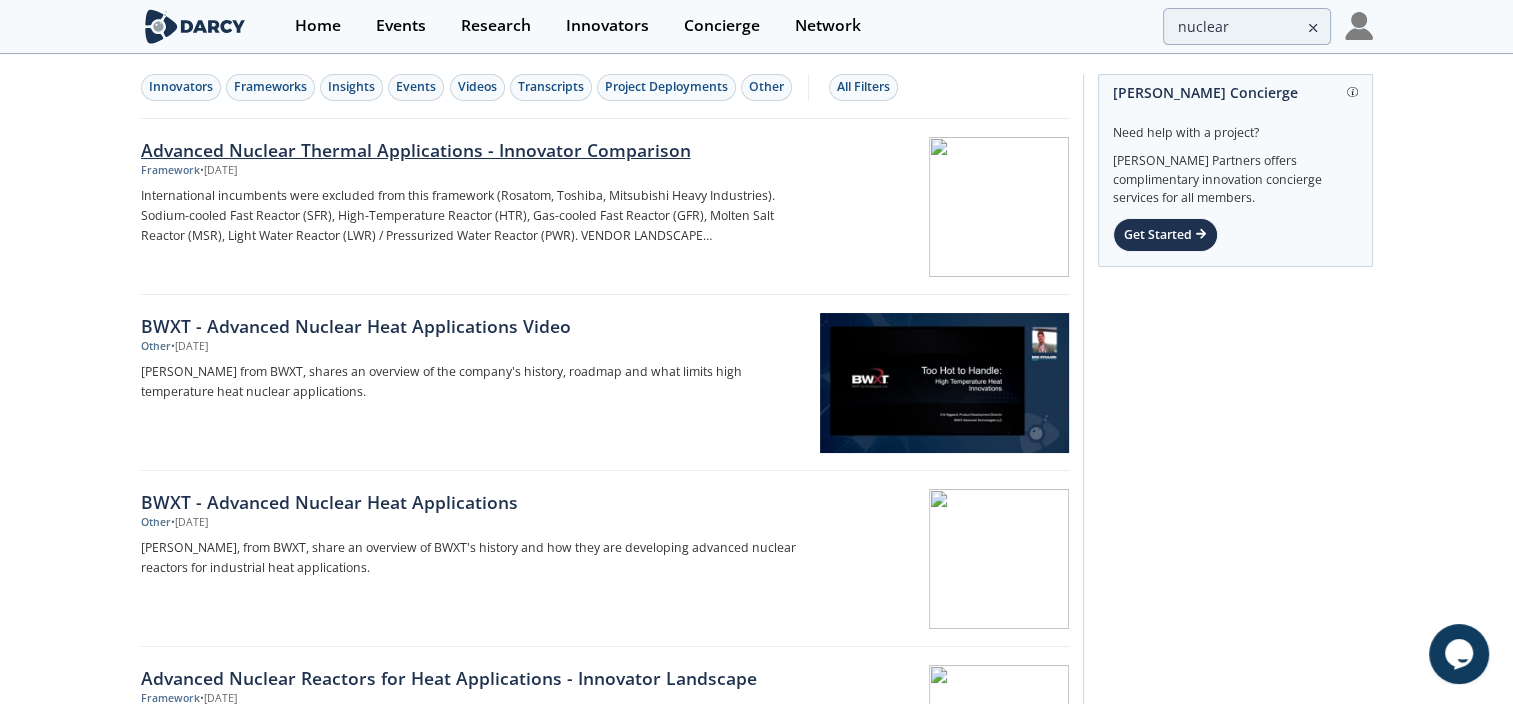 click on "Advanced Nuclear Thermal Applications - Innovator Comparison" at bounding box center (472, 150) 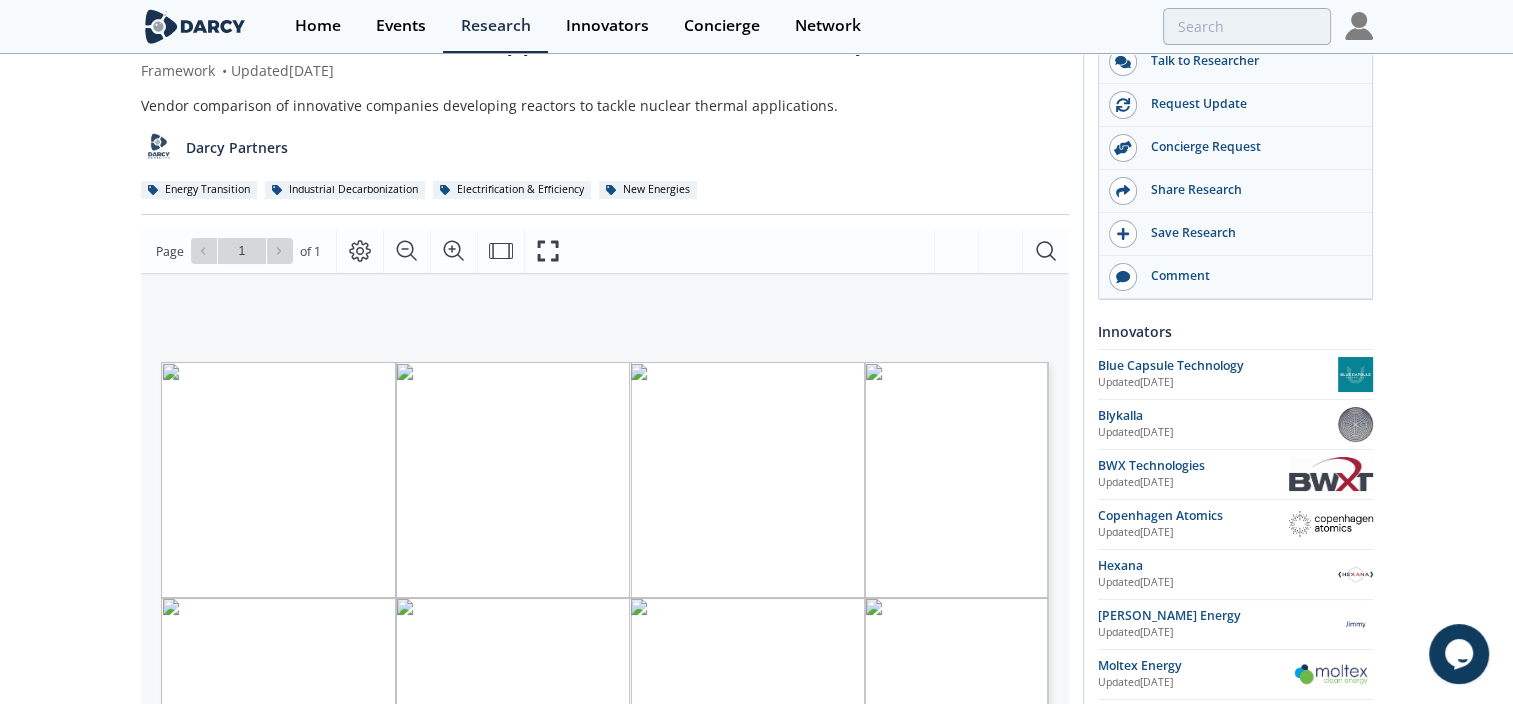 scroll, scrollTop: 200, scrollLeft: 0, axis: vertical 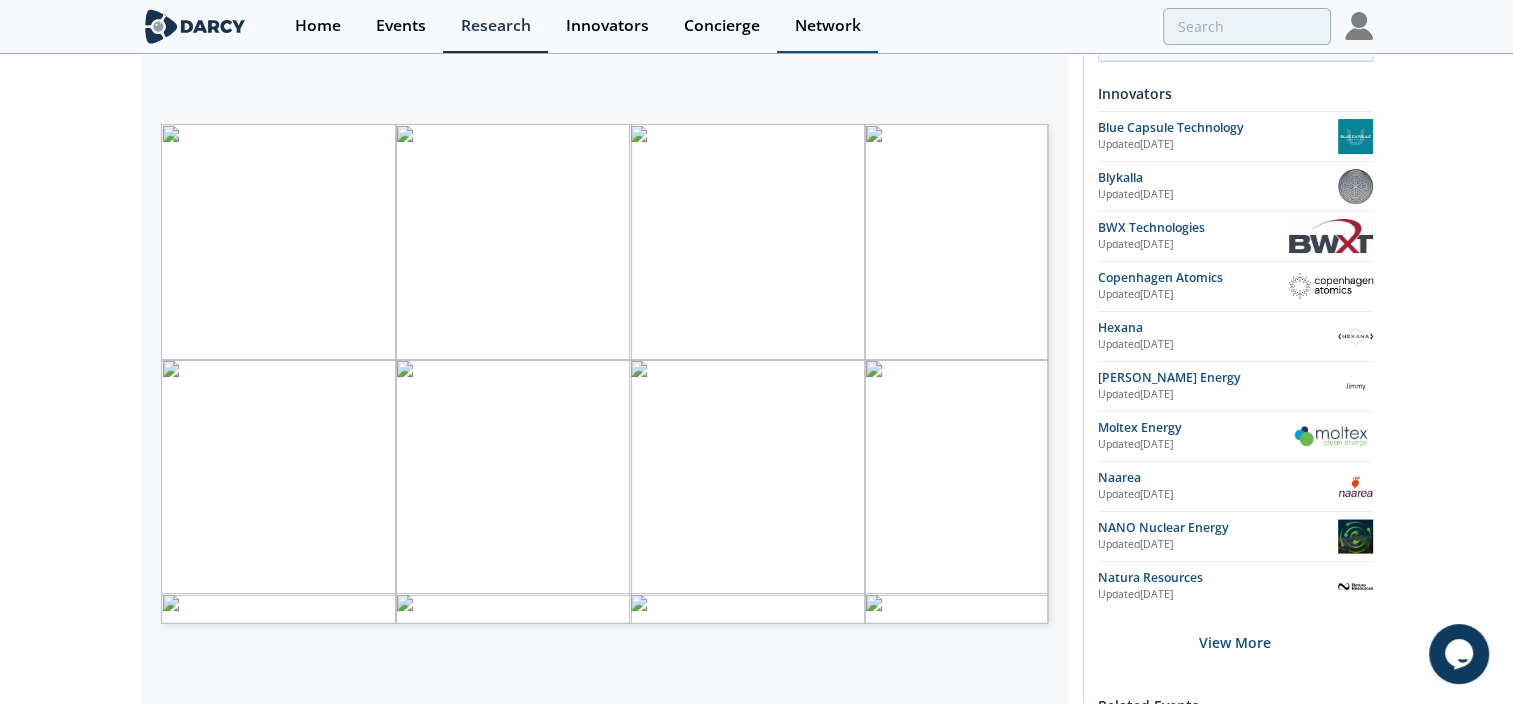 type on "nuclear" 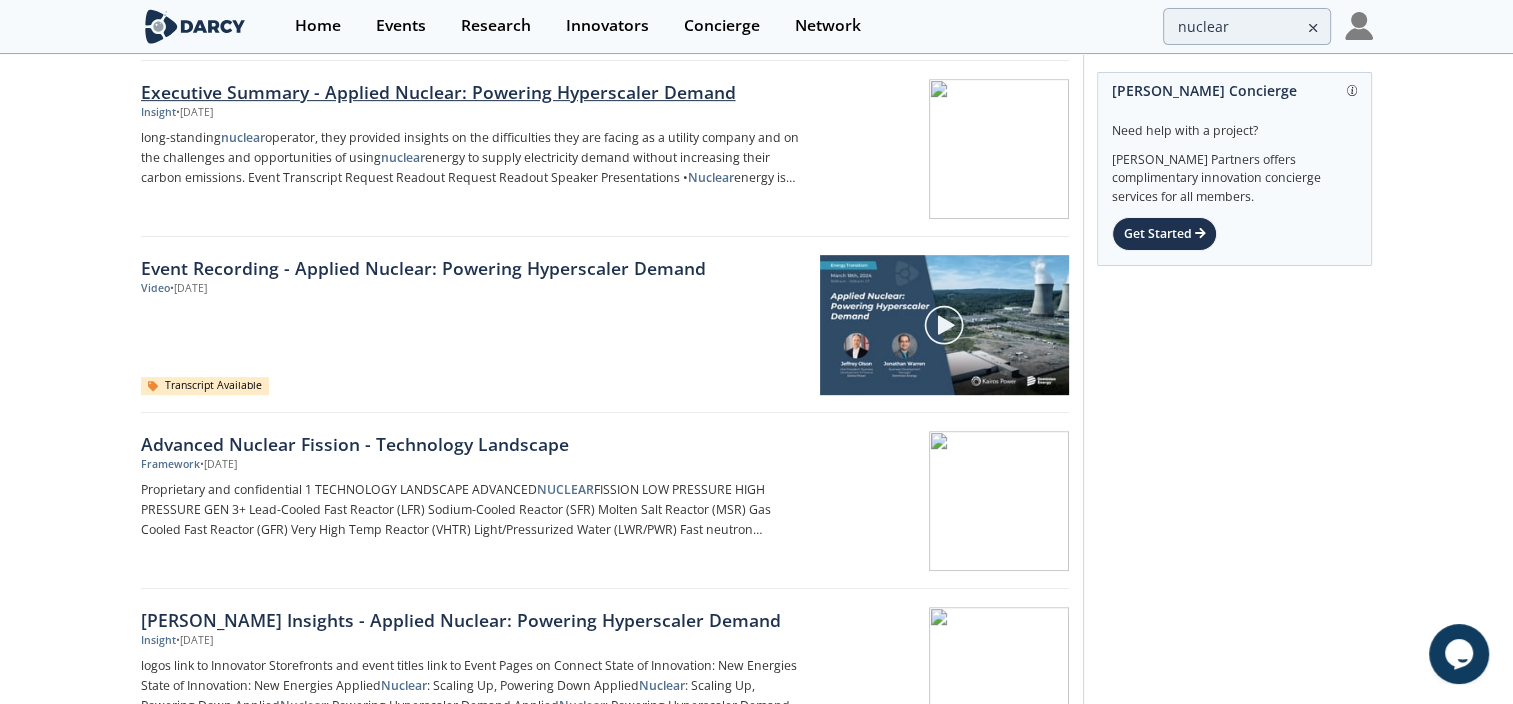 scroll, scrollTop: 1000, scrollLeft: 0, axis: vertical 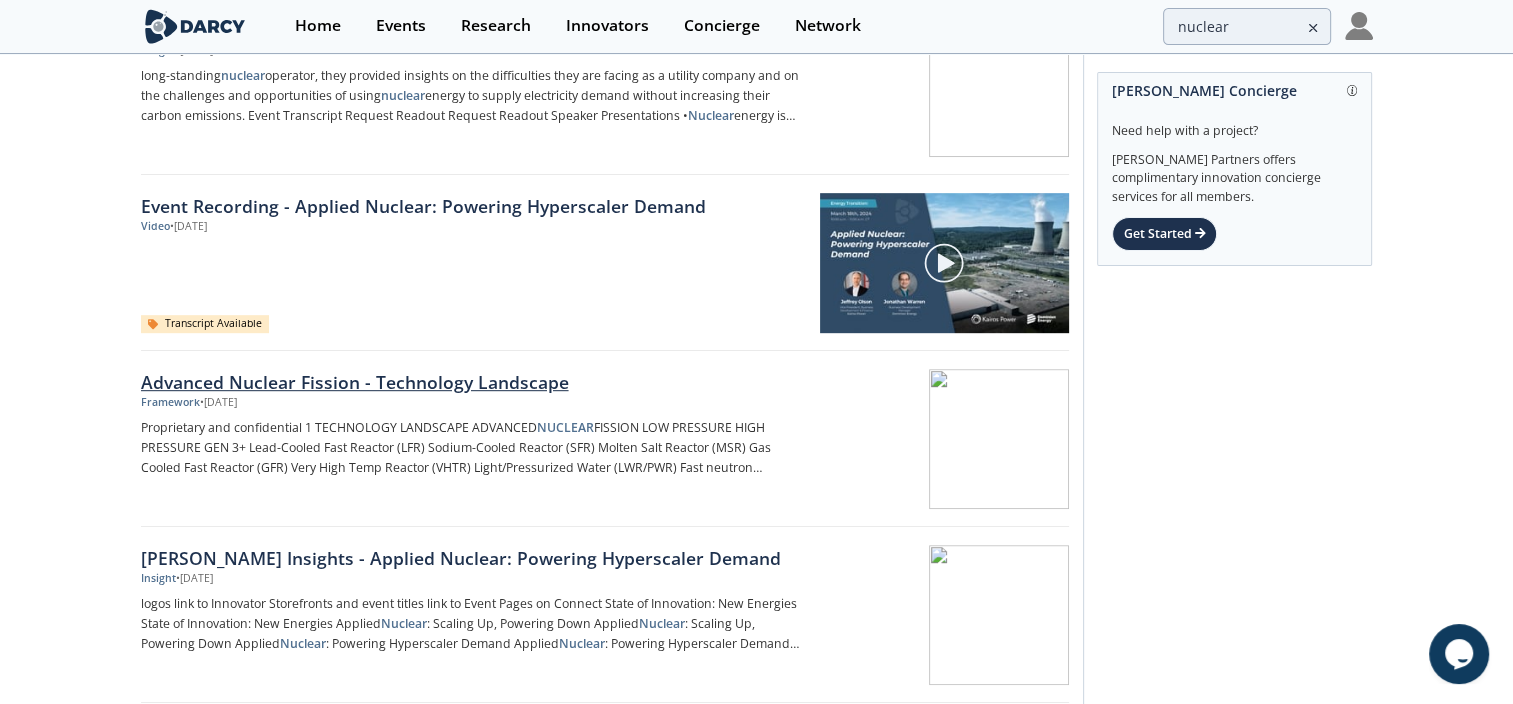 click on "Advanced Nuclear Fission - Technology Landscape" at bounding box center (472, 382) 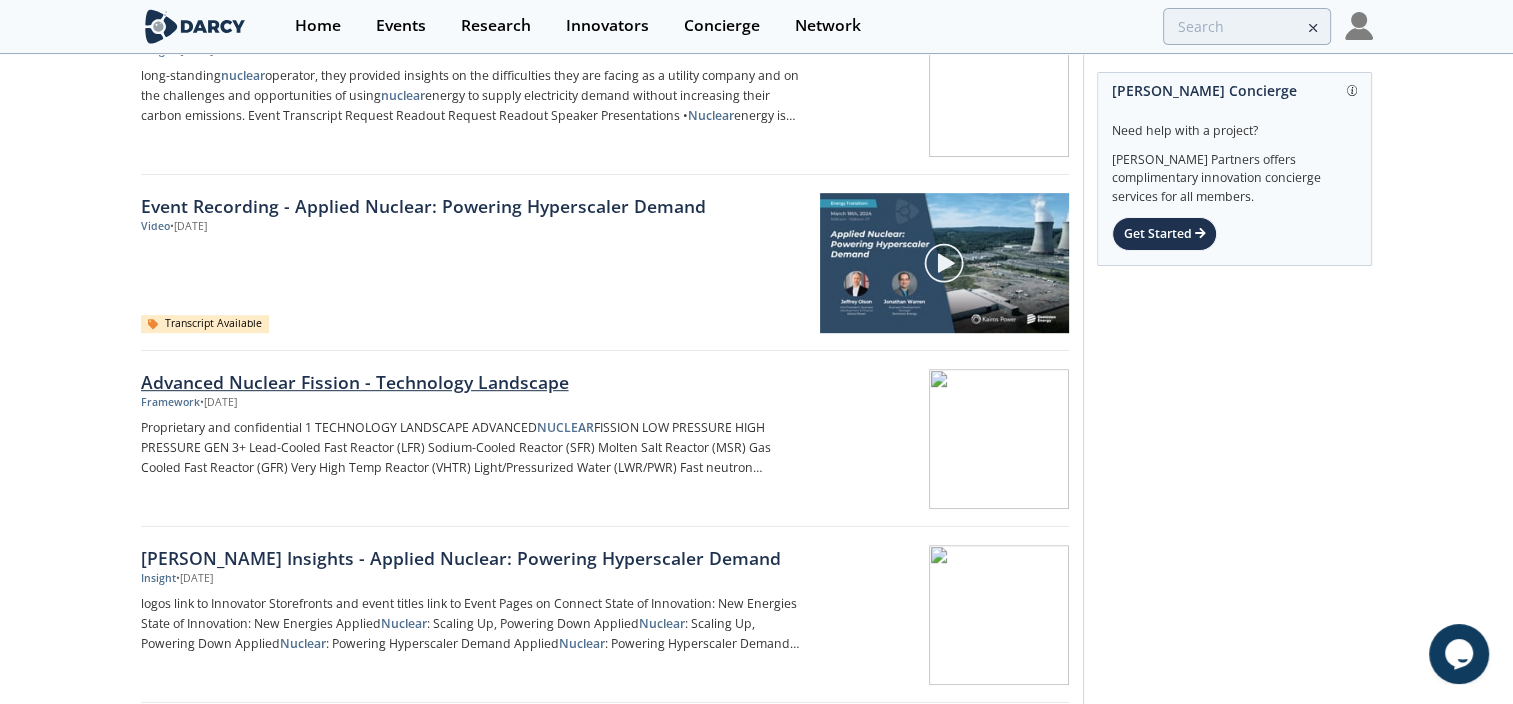 scroll, scrollTop: 0, scrollLeft: 0, axis: both 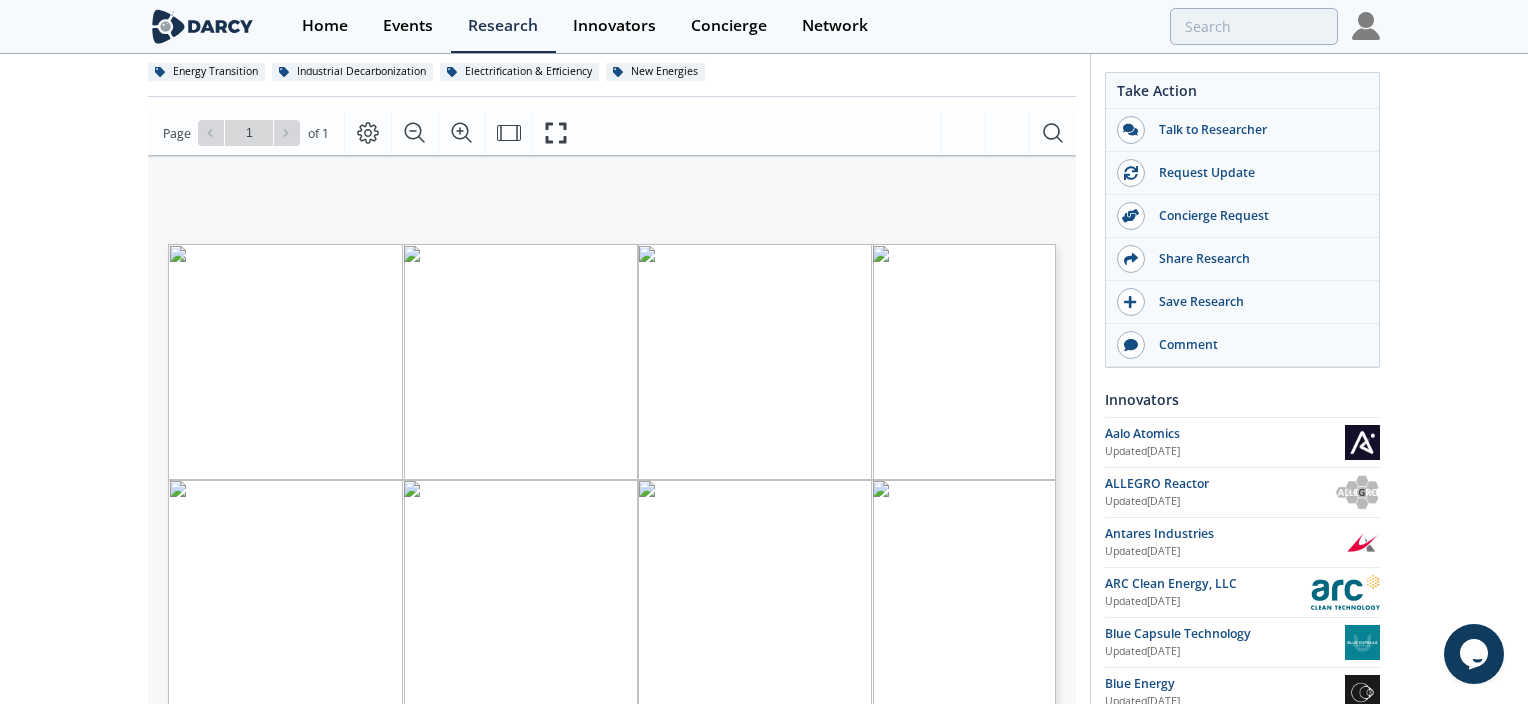 click at bounding box center [965, 586] 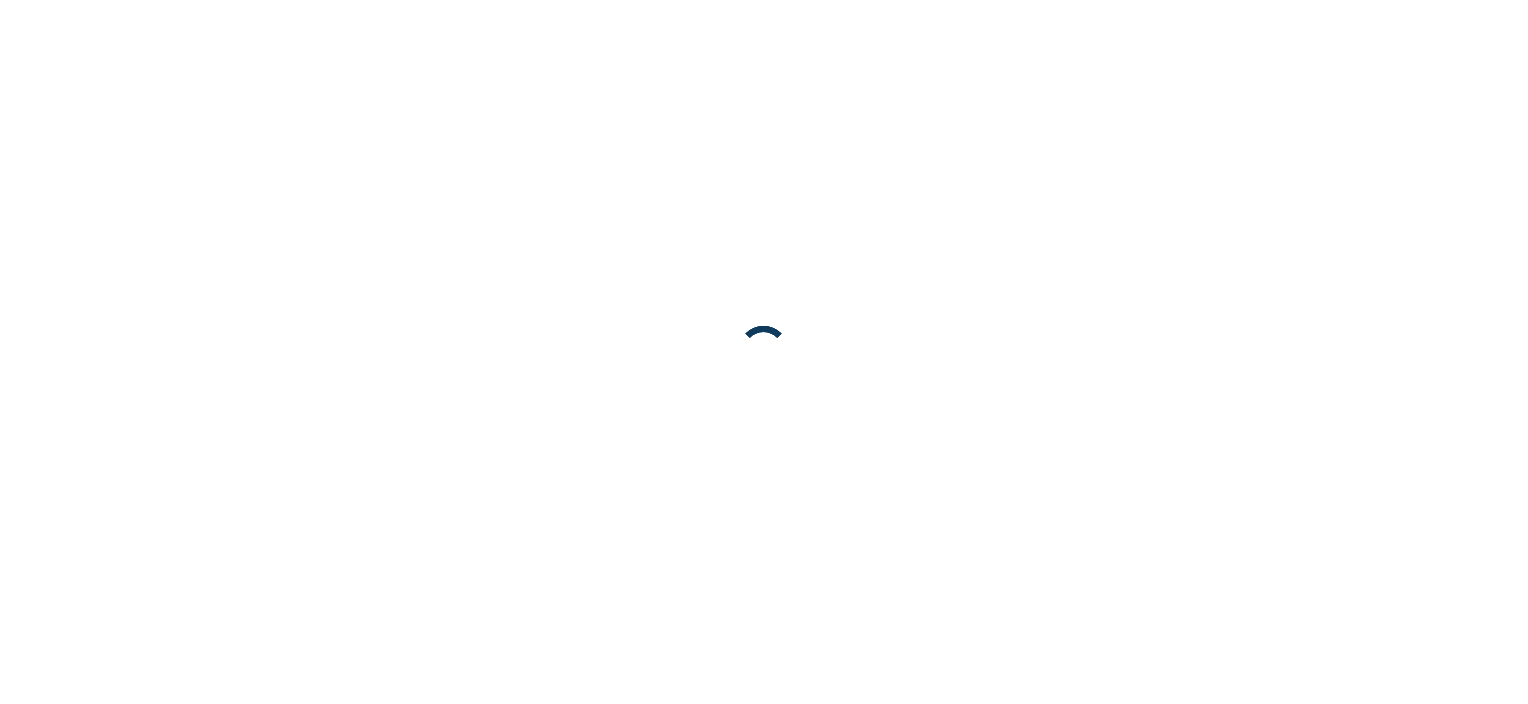 scroll, scrollTop: 0, scrollLeft: 0, axis: both 